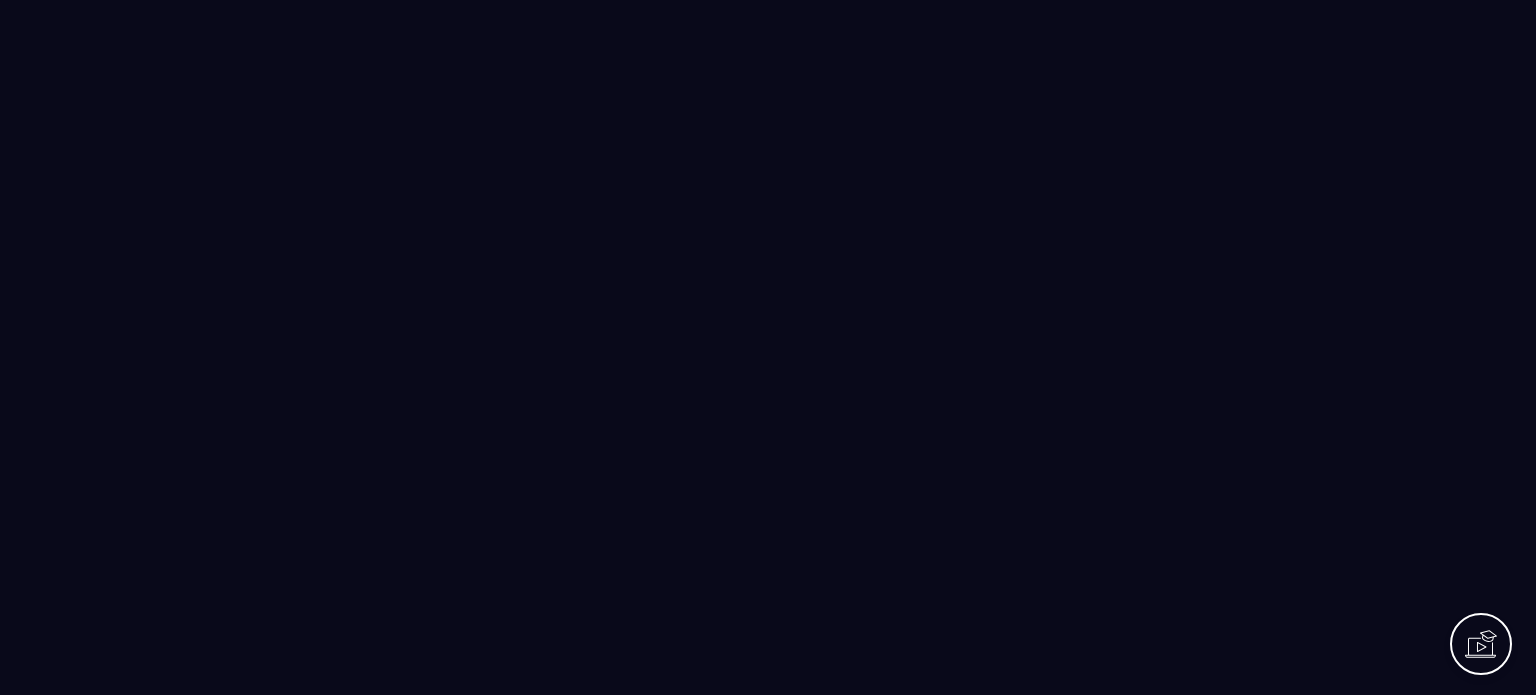 scroll, scrollTop: 0, scrollLeft: 0, axis: both 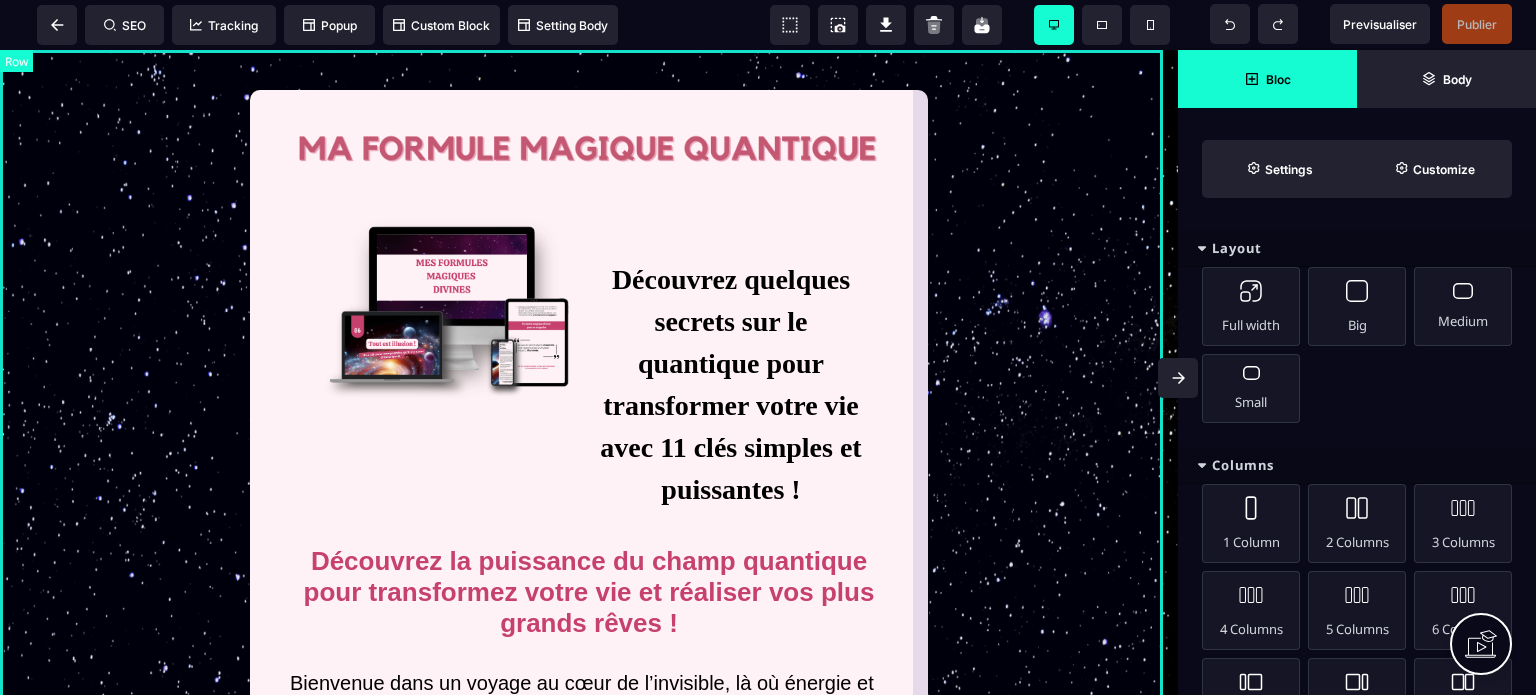 click on "Découvrez quelques secrets sur le quantique pour transformer votre vie avec 11 clés simples et puissantes ! Découvrez la puissance du champ quantique pour transformez votre vie et réaliser vos plus grands rêves ! Bienvenue dans un voyage au cœur de l’invisible, là où énergie et magie se rencontrent pour créer l’extraordinaire. ✨ Je vous invite à plonger dans  11 concepts [DEMOGRAPHIC_DATA]  qui révèlent des clés essentielles pour activer votre transformation intérieure. Ces concepts, soutenus par mes  11 clés magiques,  ne sont pas de simples idées. Ce sont des ponts entre votre essence divine et votre réalité, des outils pour aligner votre vie sur la grandeur de votre être véritable. TÉLÉCHARGER GRATUITEMENT Les blocages qui vous empêchent de vivre la vie que vous méritez. Les doutes, les peurs, peut-être même ces pensées comme: "ce n’est pas pour moi" ou "je ne suis pas prêt·e" sont autant de barrières invisibles qui vous séparent du [PERSON_NAME] infini des possibles . lumière ." at bounding box center [589, 1232] 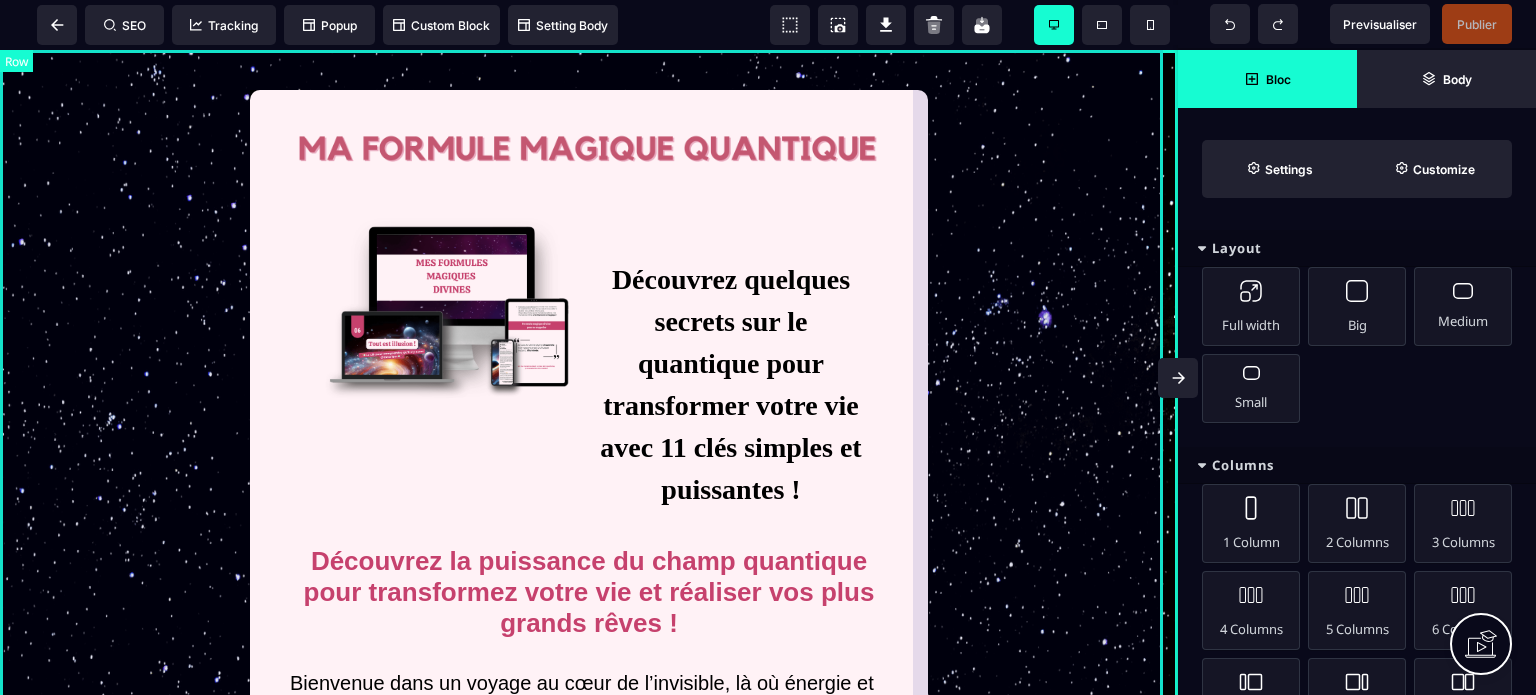 select on "*" 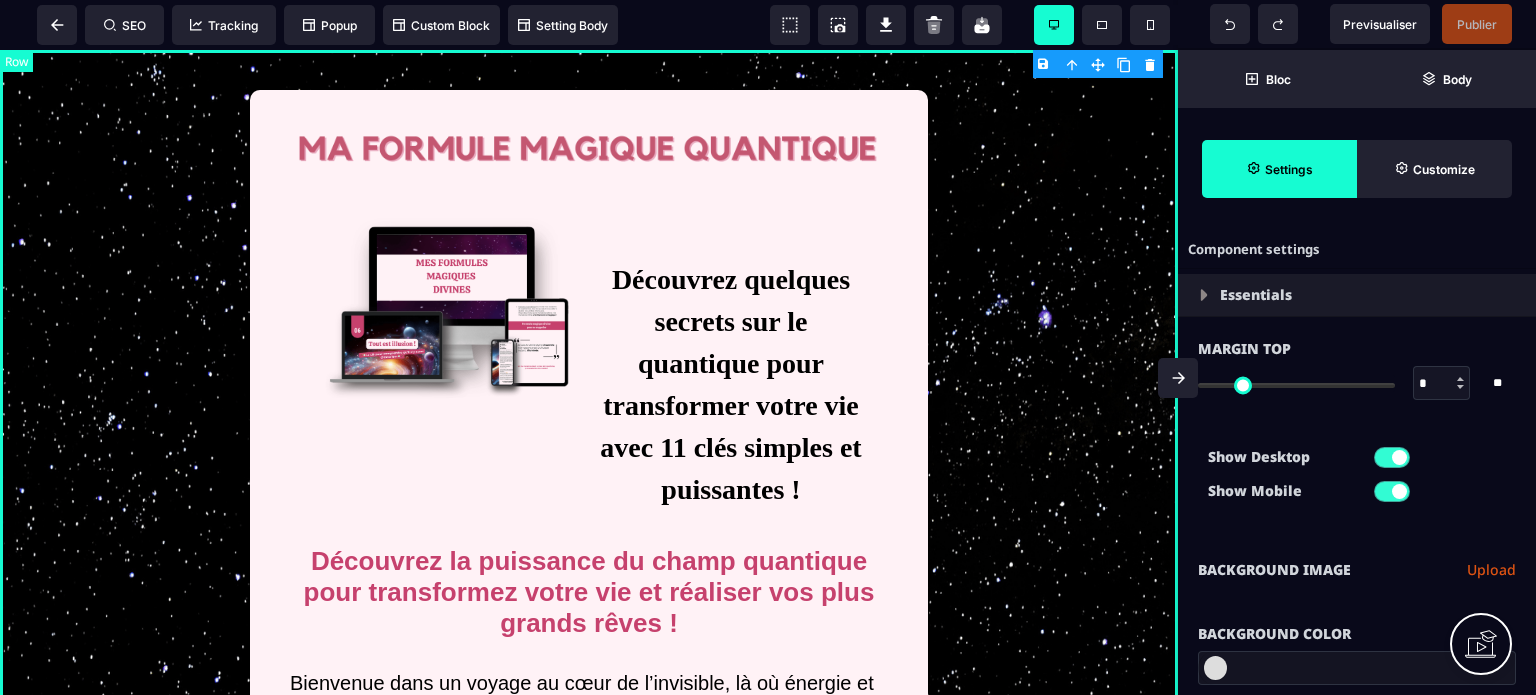 type on "*" 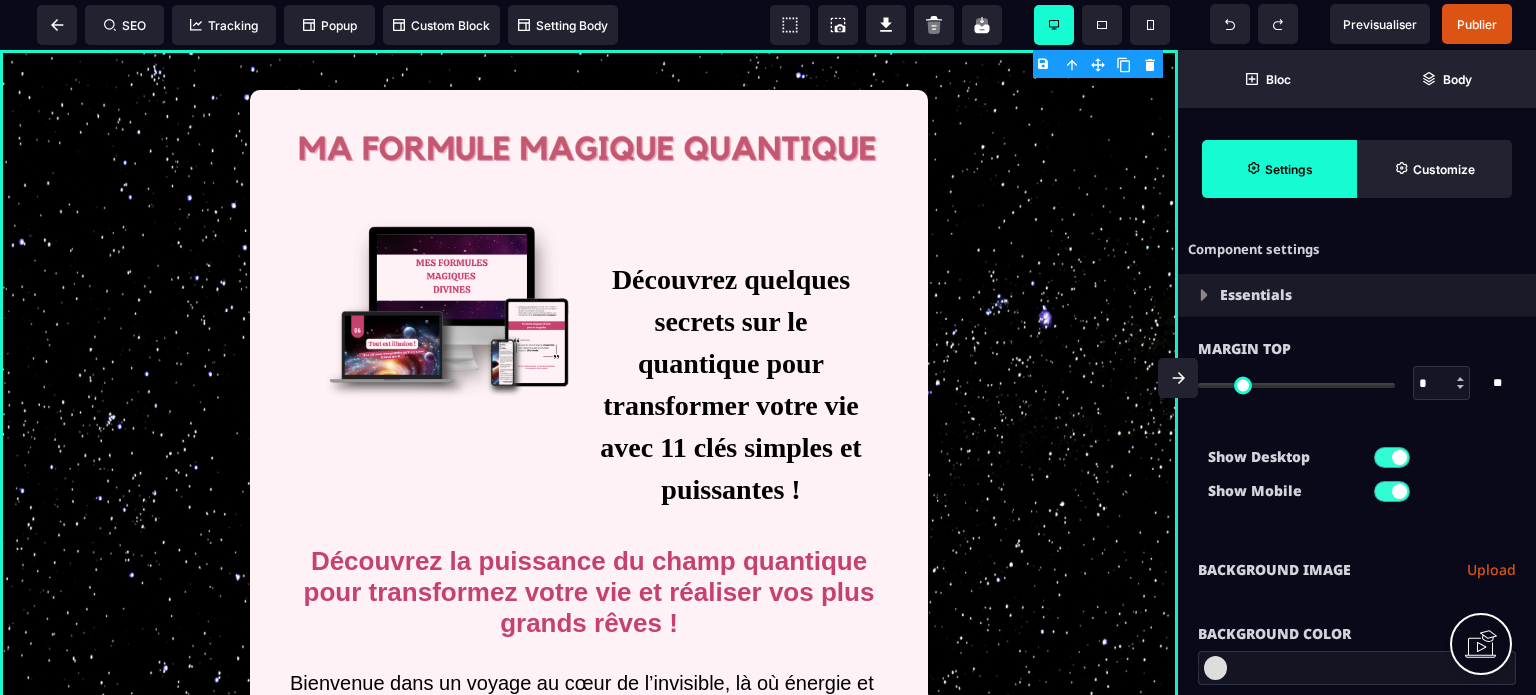 click on "Show Desktop
Show Mobile" at bounding box center [1357, 479] 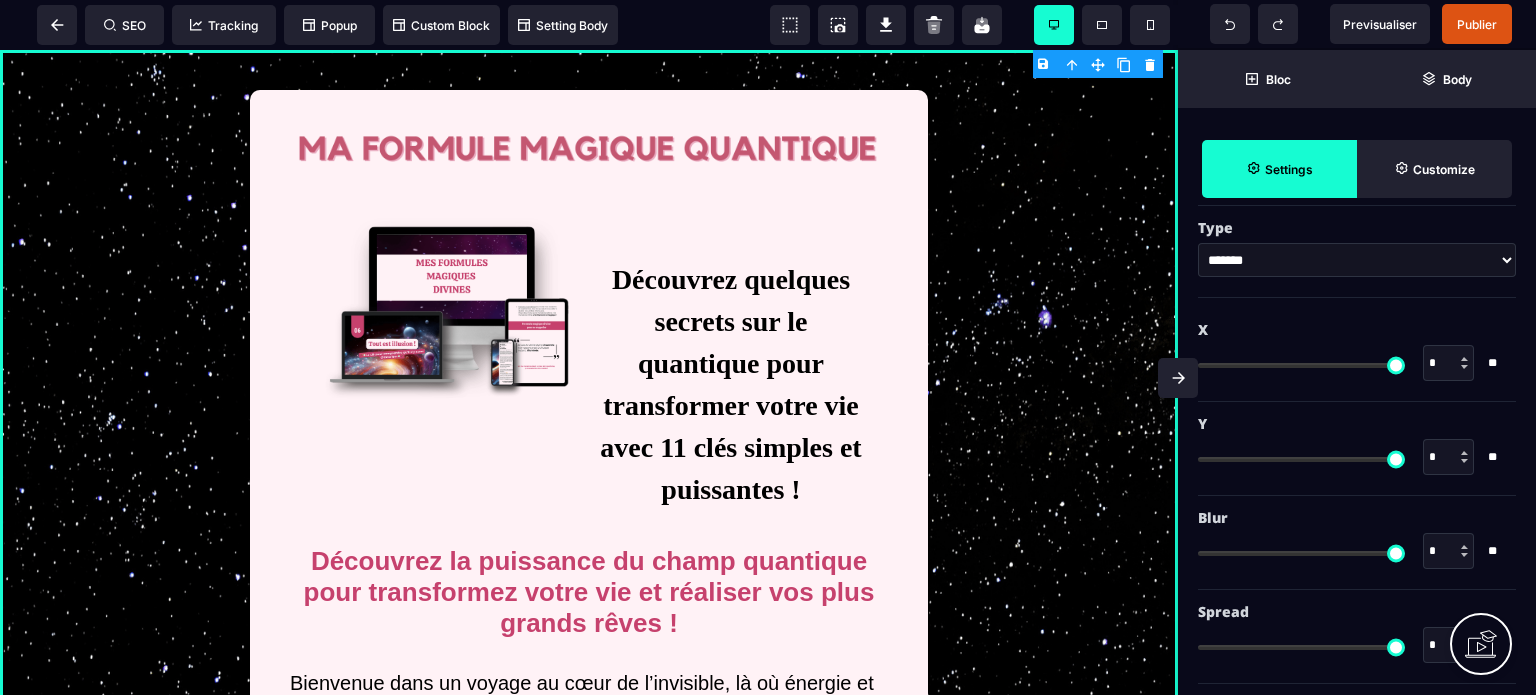scroll, scrollTop: 2456, scrollLeft: 0, axis: vertical 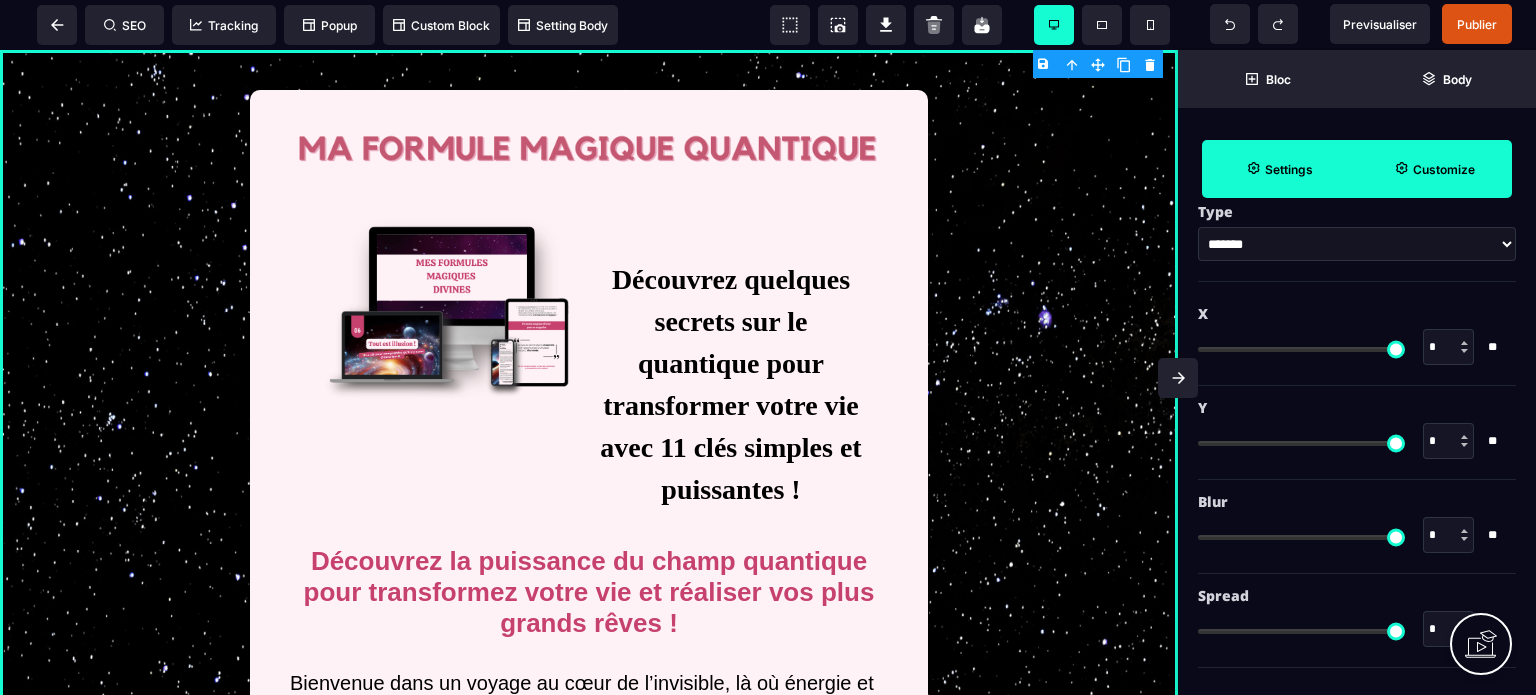 click on "Customize" at bounding box center (1434, 169) 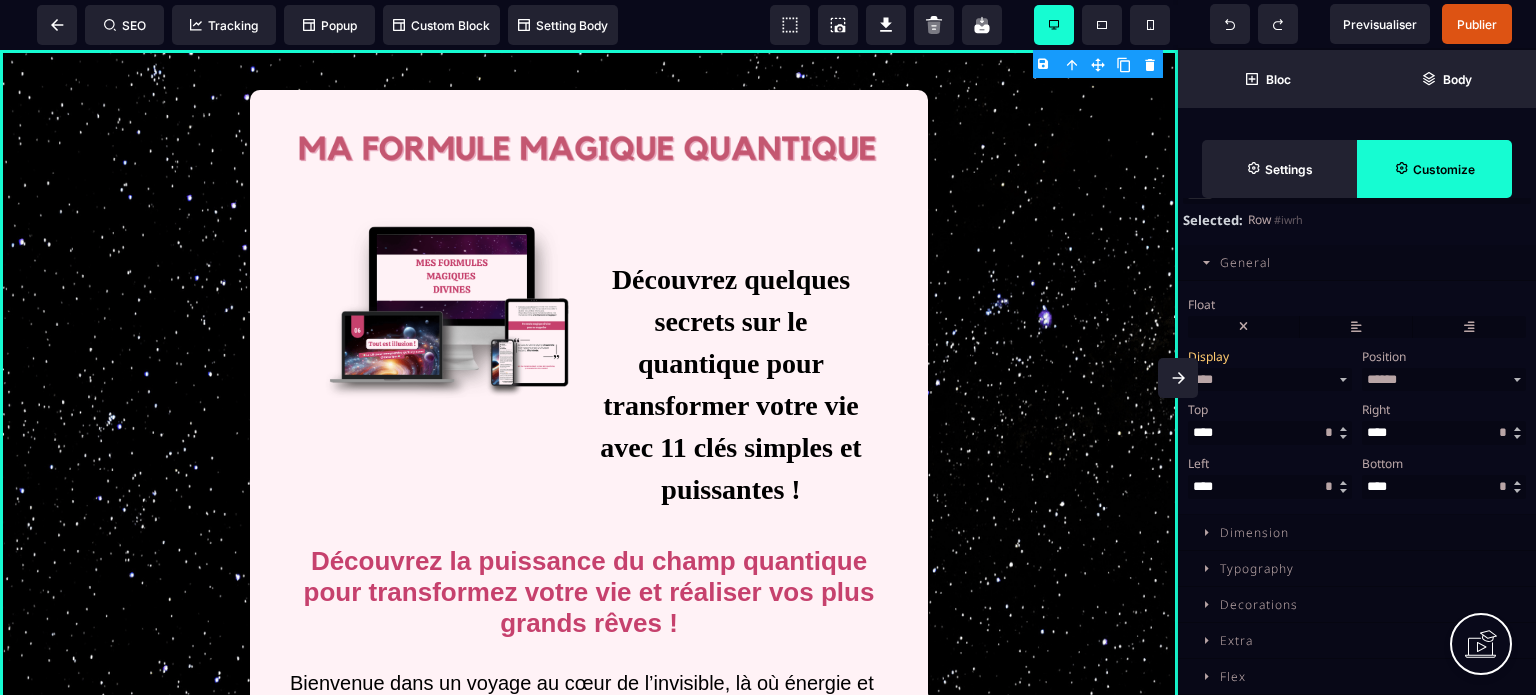 click on "****** ******** ******** *****" at bounding box center (1444, 379) 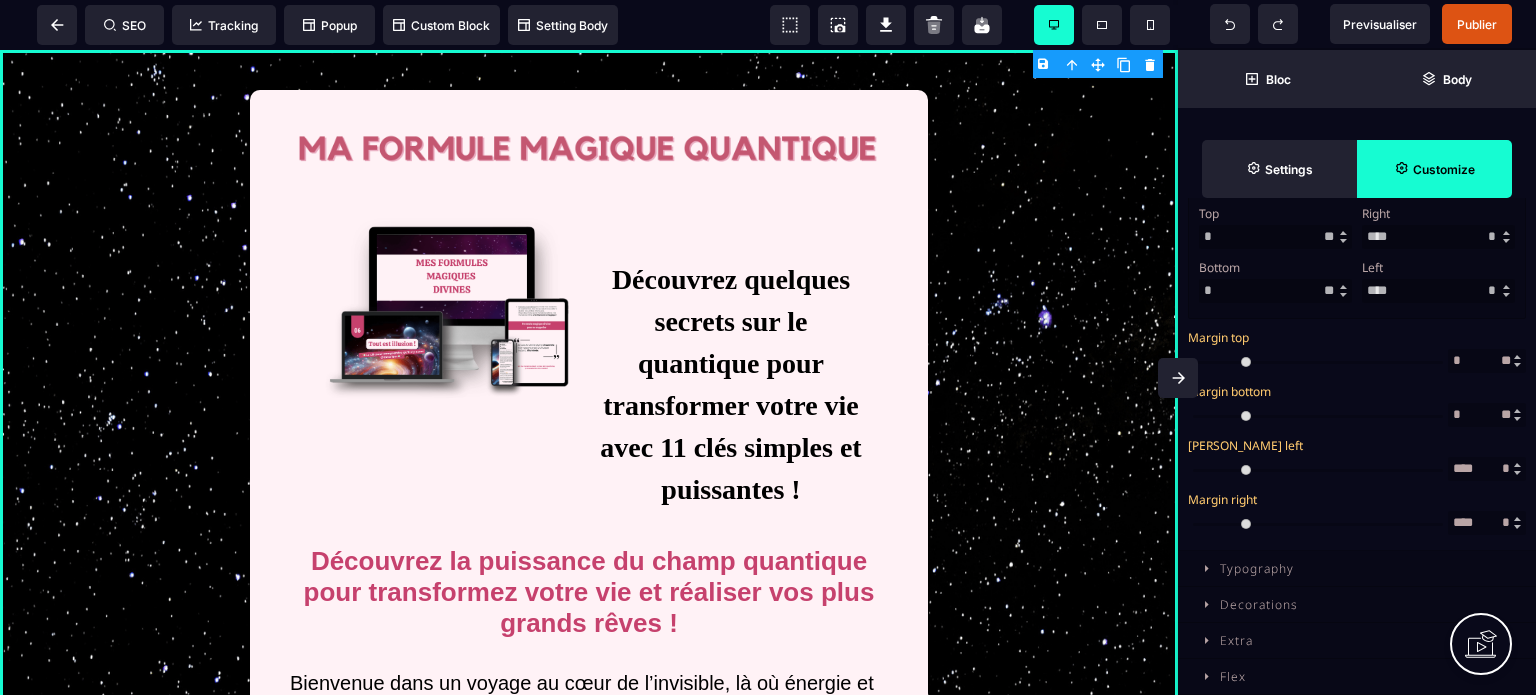 scroll, scrollTop: 872, scrollLeft: 0, axis: vertical 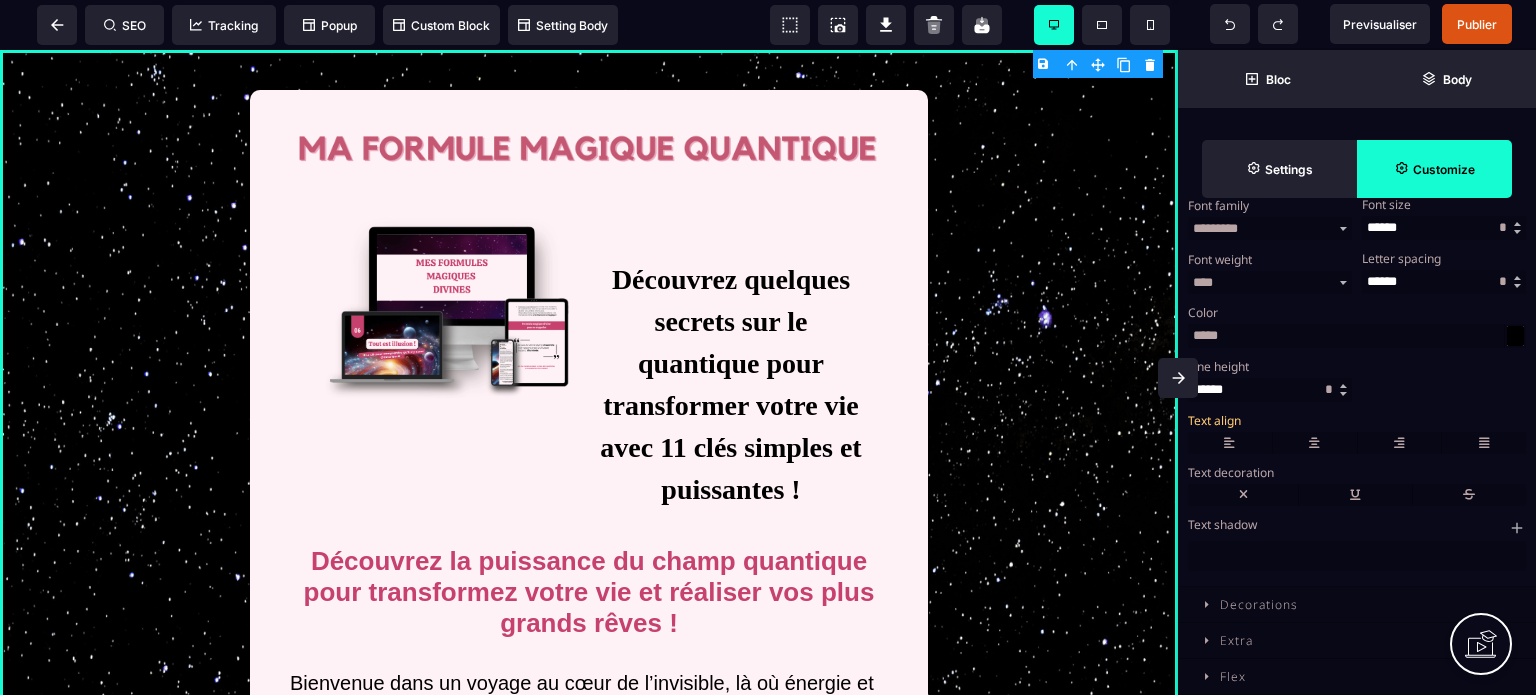 click on "Decorations" at bounding box center (1259, 604) 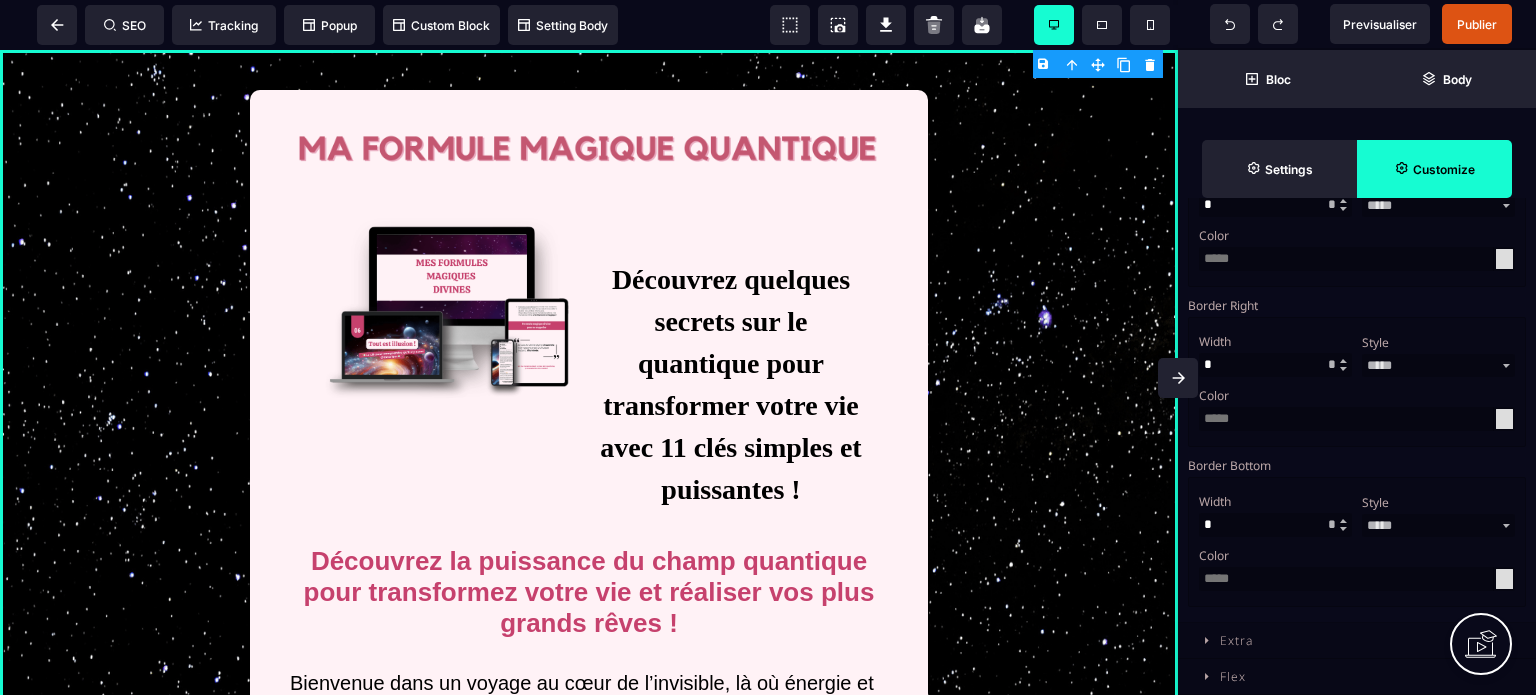 scroll, scrollTop: 2276, scrollLeft: 0, axis: vertical 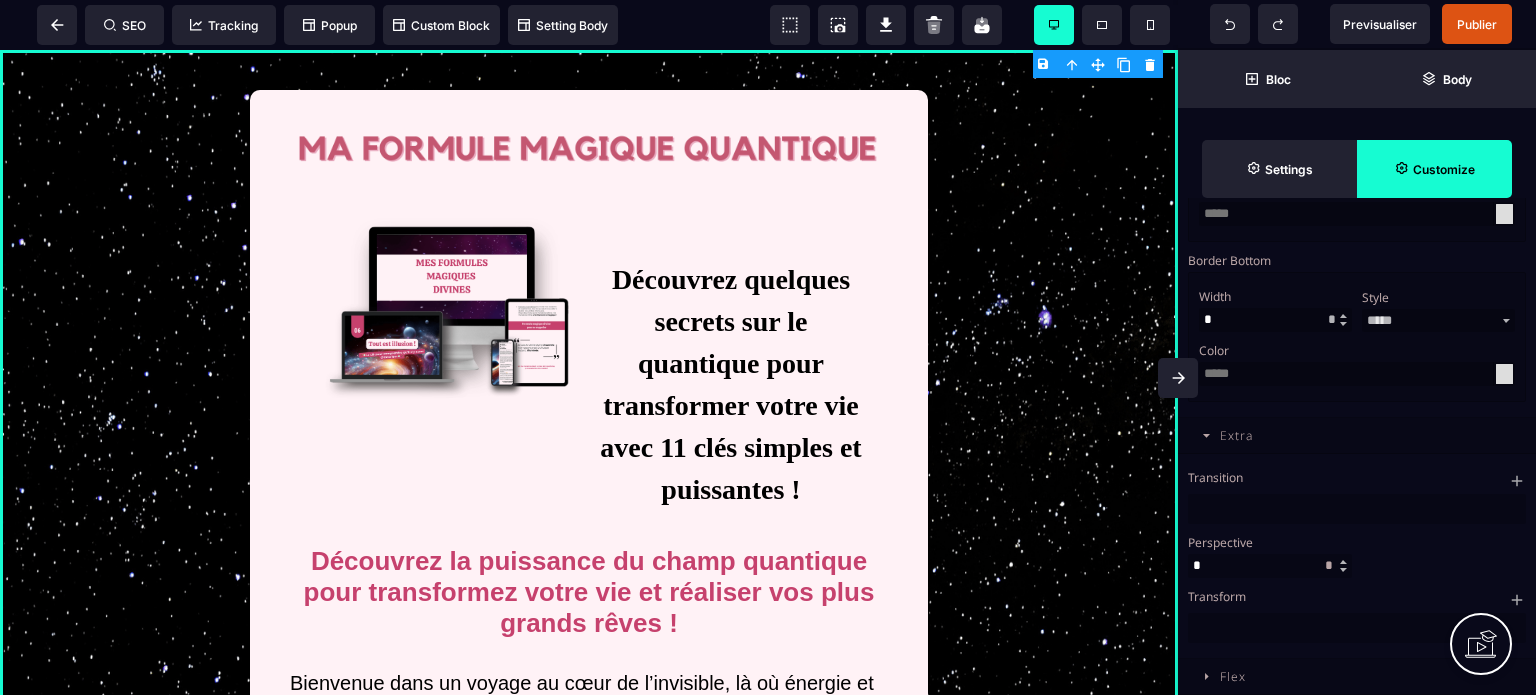 click on "Flex" at bounding box center (1357, 677) 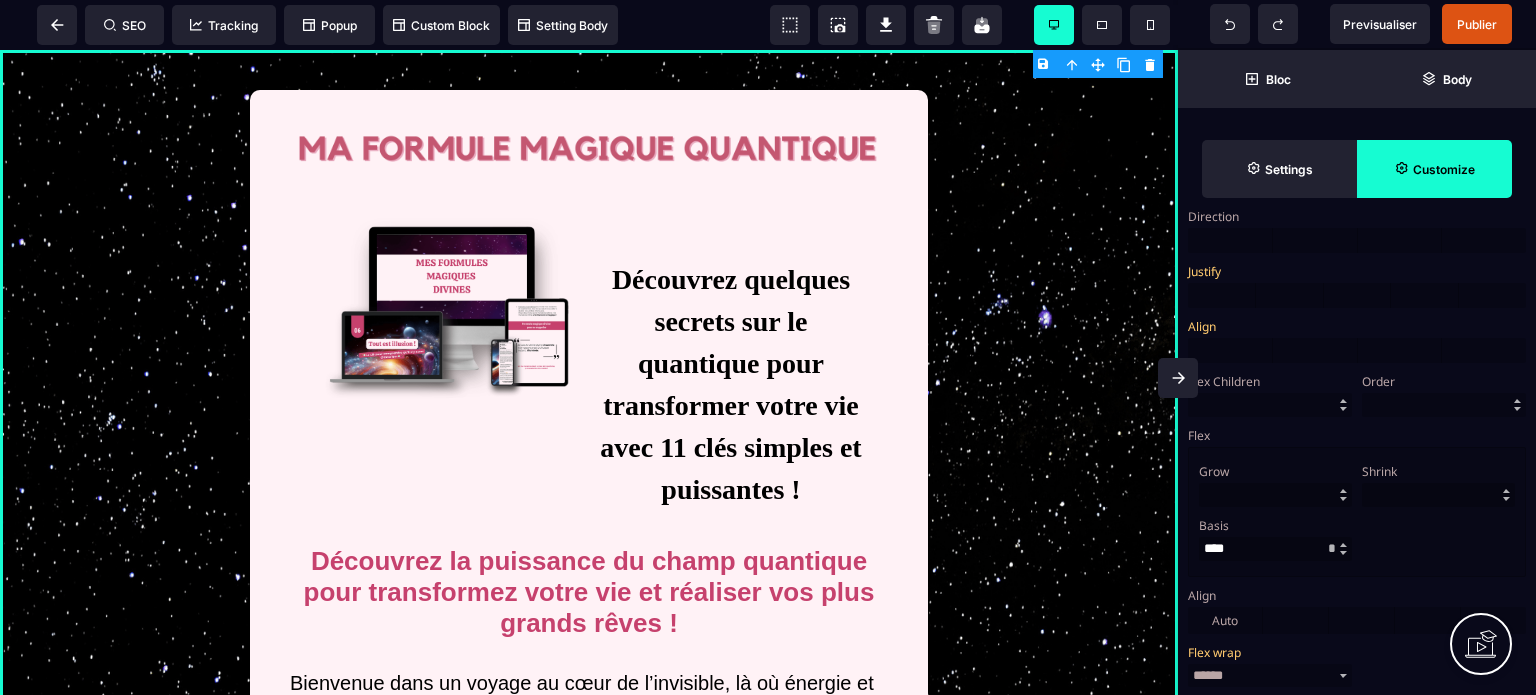 scroll, scrollTop: 2935, scrollLeft: 0, axis: vertical 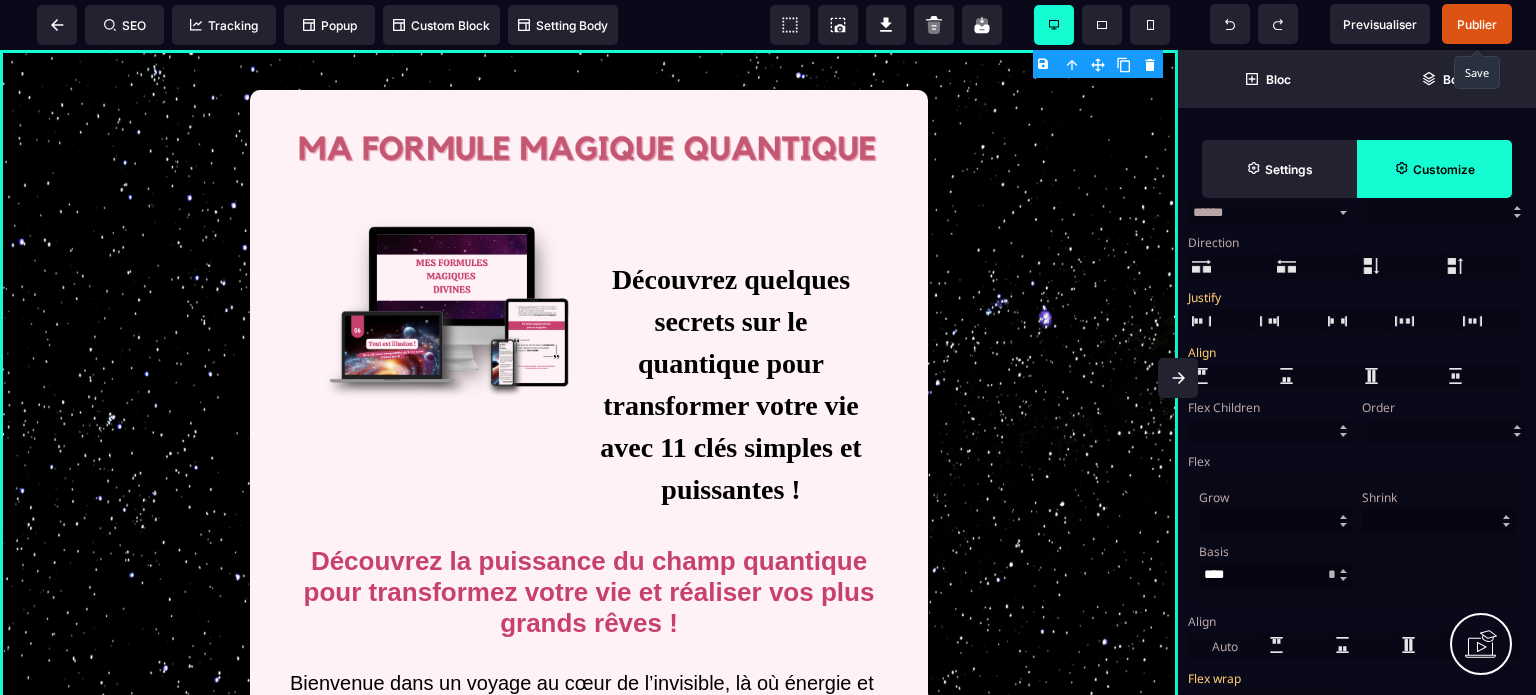 click on "Publier" at bounding box center [1477, 24] 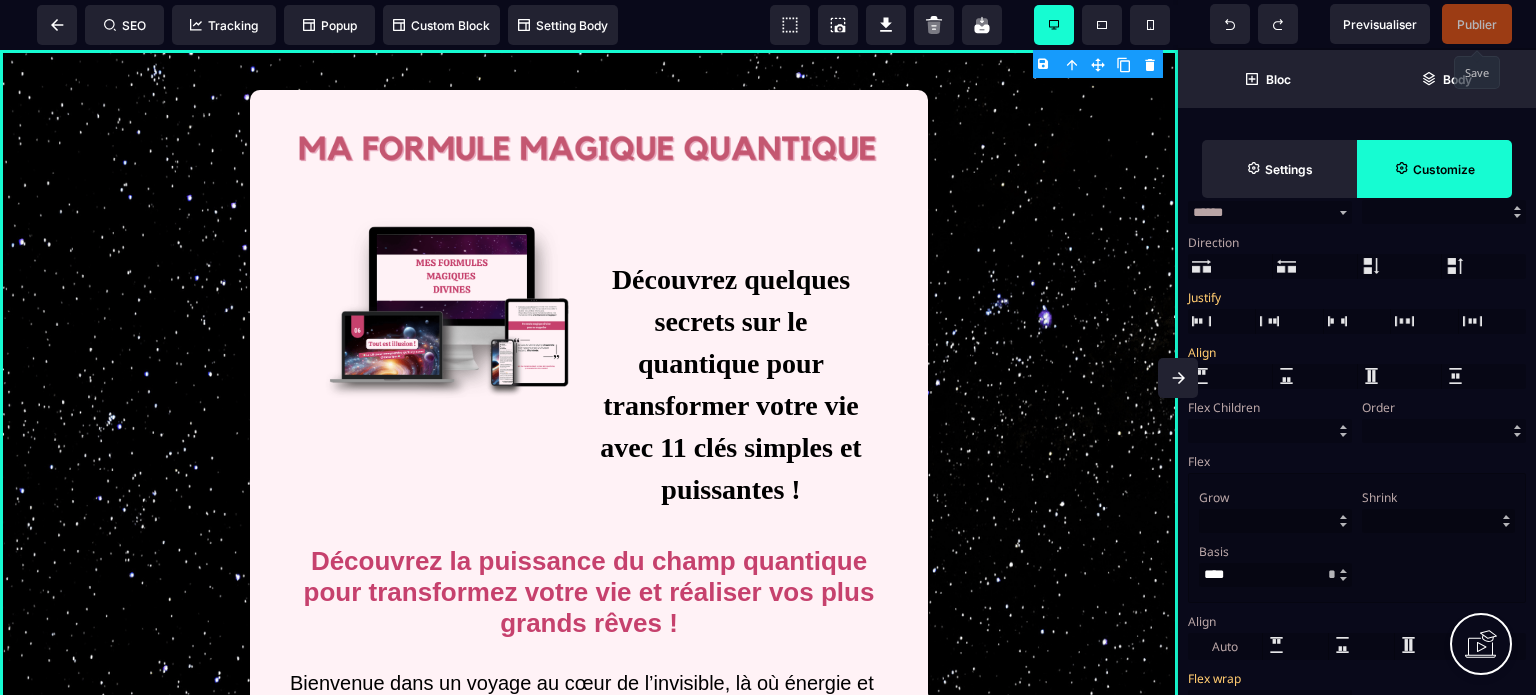 click on "Publier" at bounding box center [1477, 24] 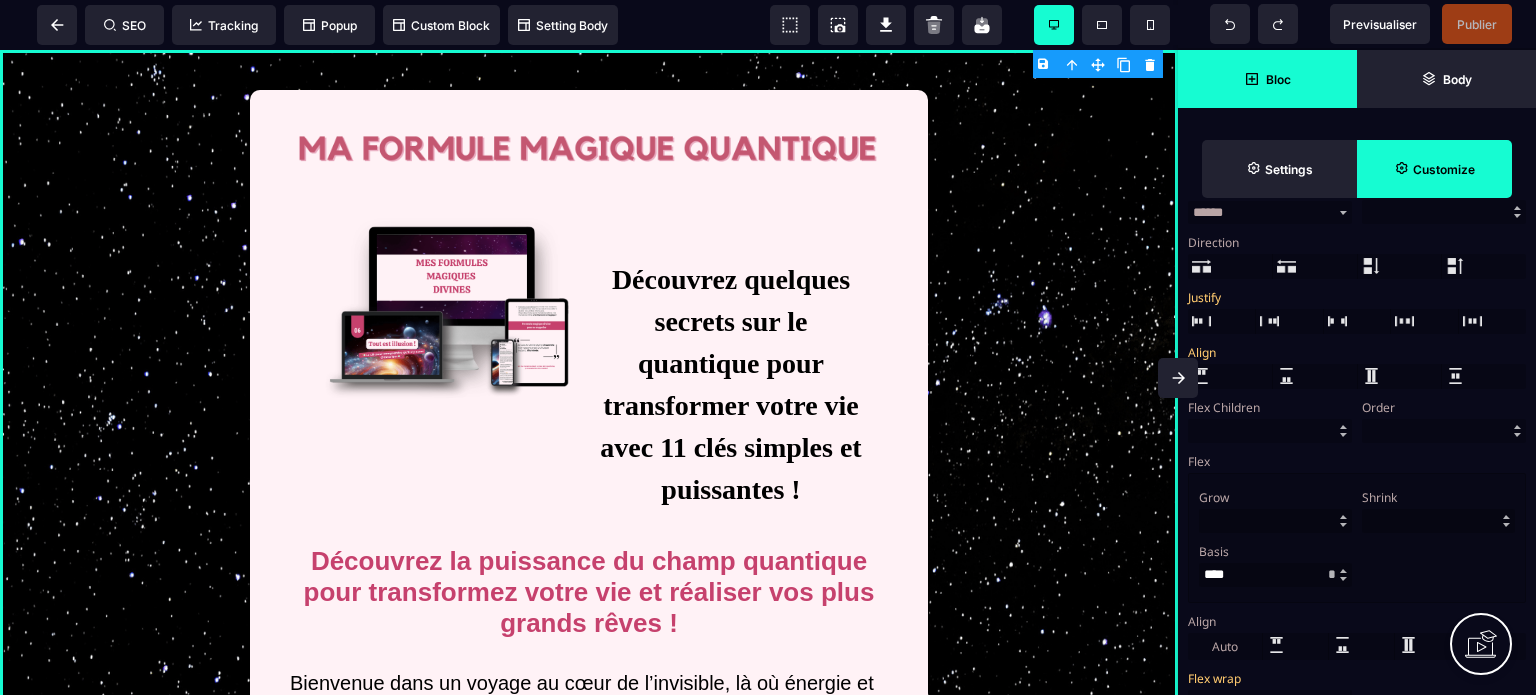 click 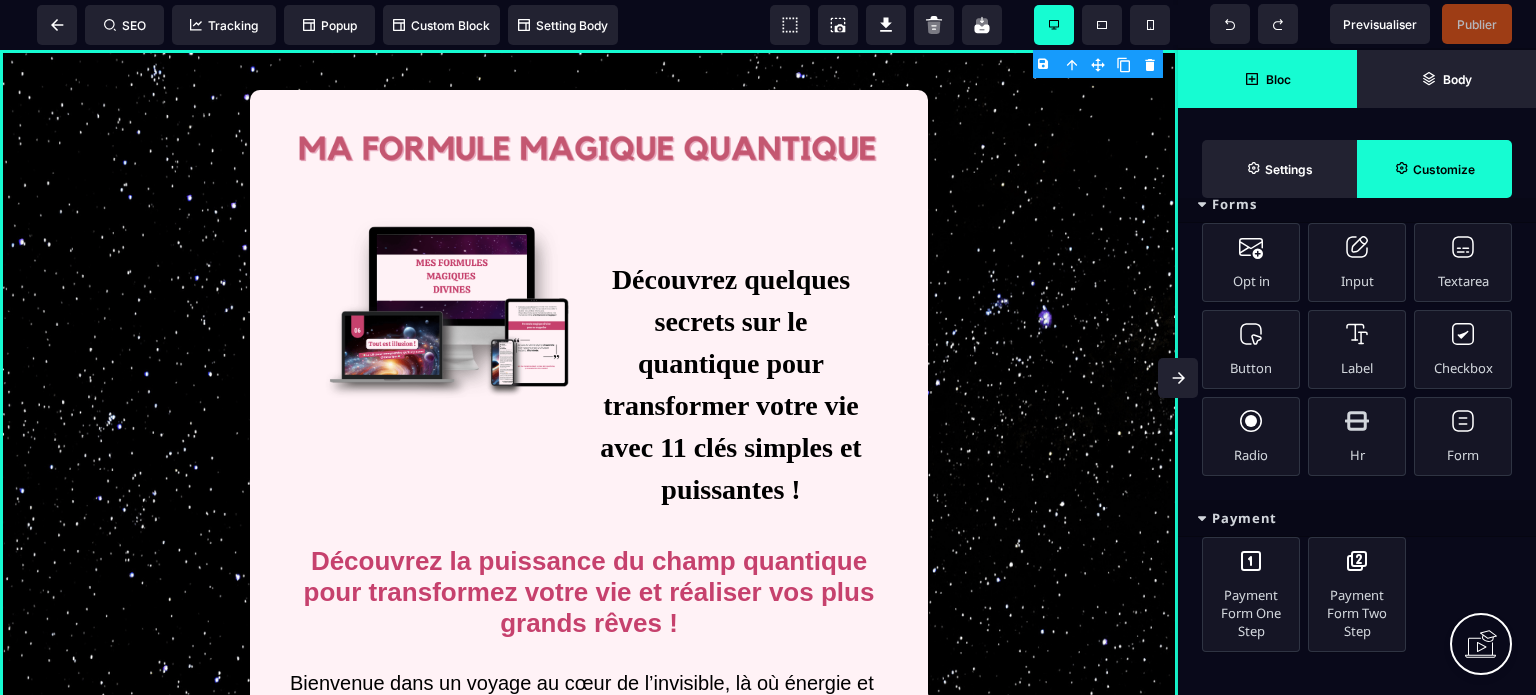 click on "Payment" at bounding box center [1357, 518] 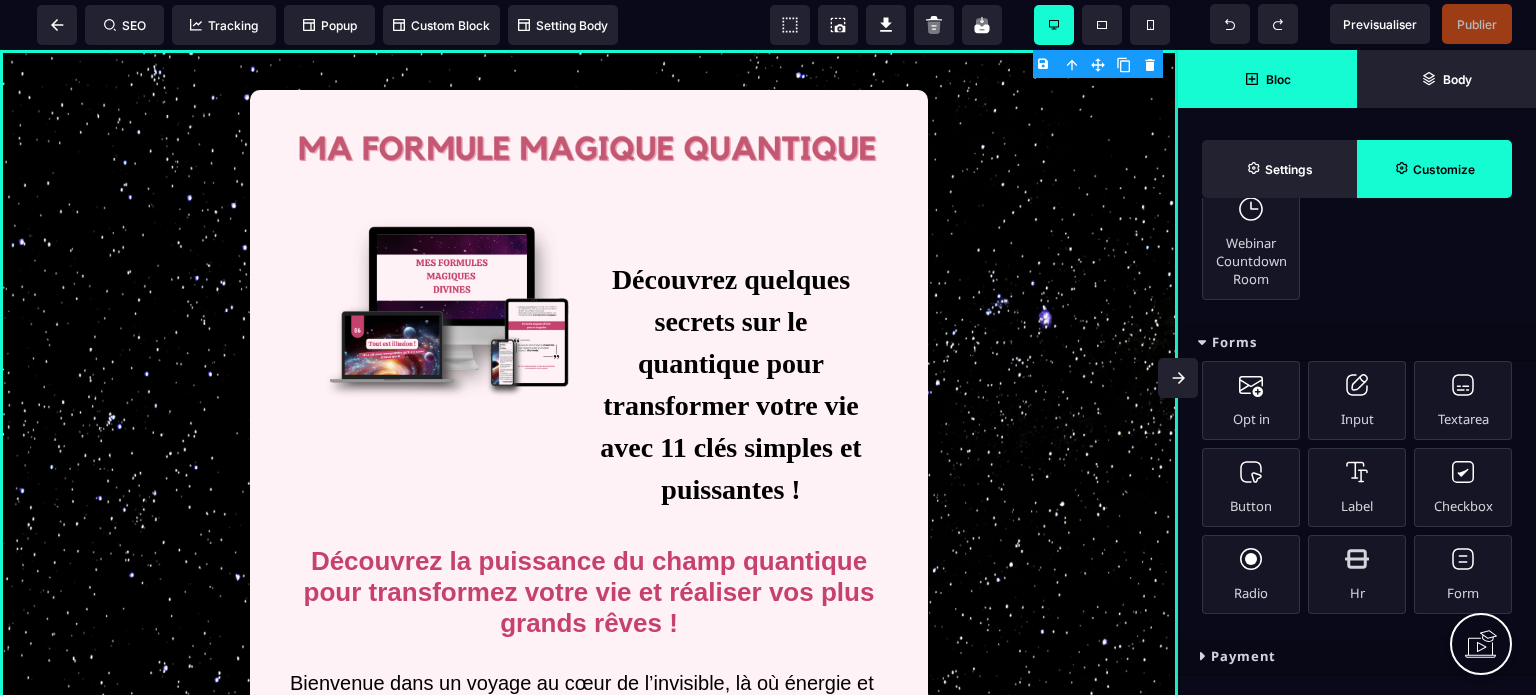 click on "Forms" at bounding box center [1357, 342] 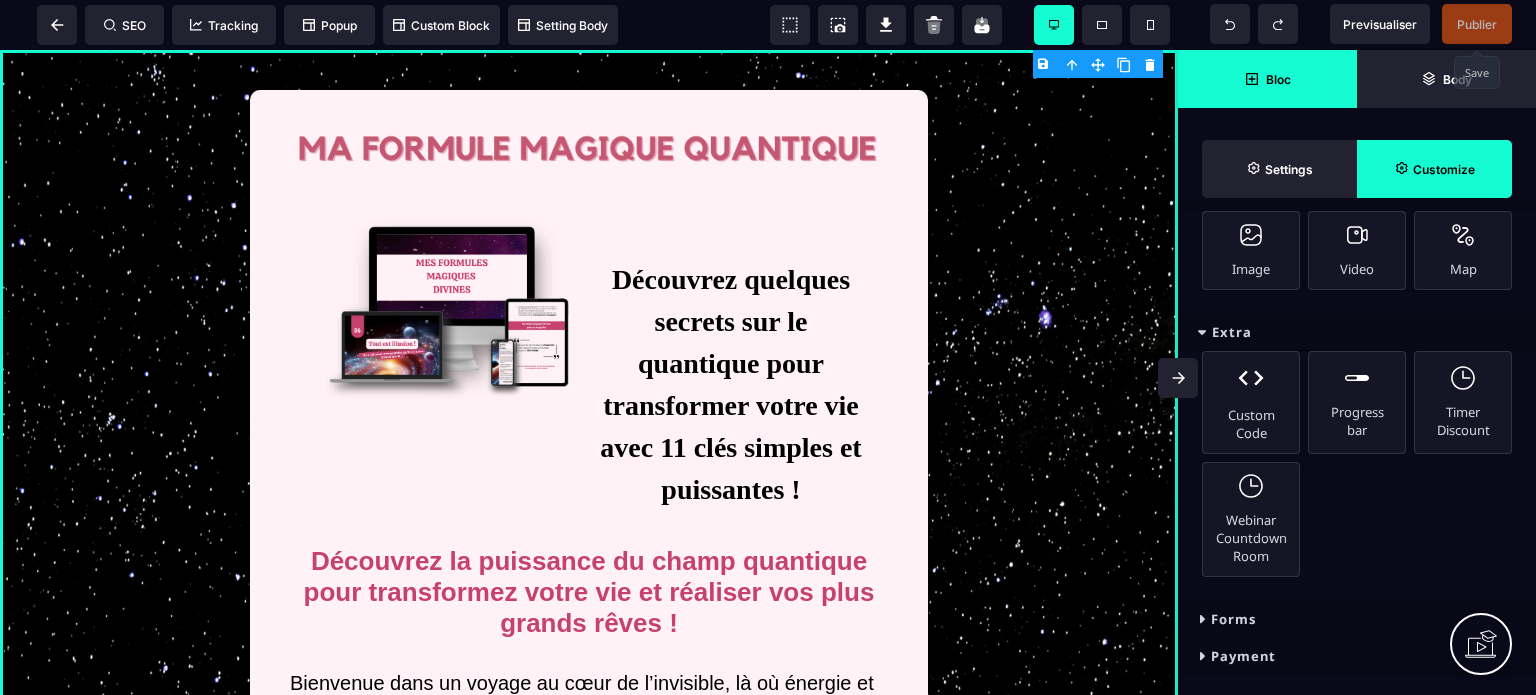click on "Publier" at bounding box center [1477, 24] 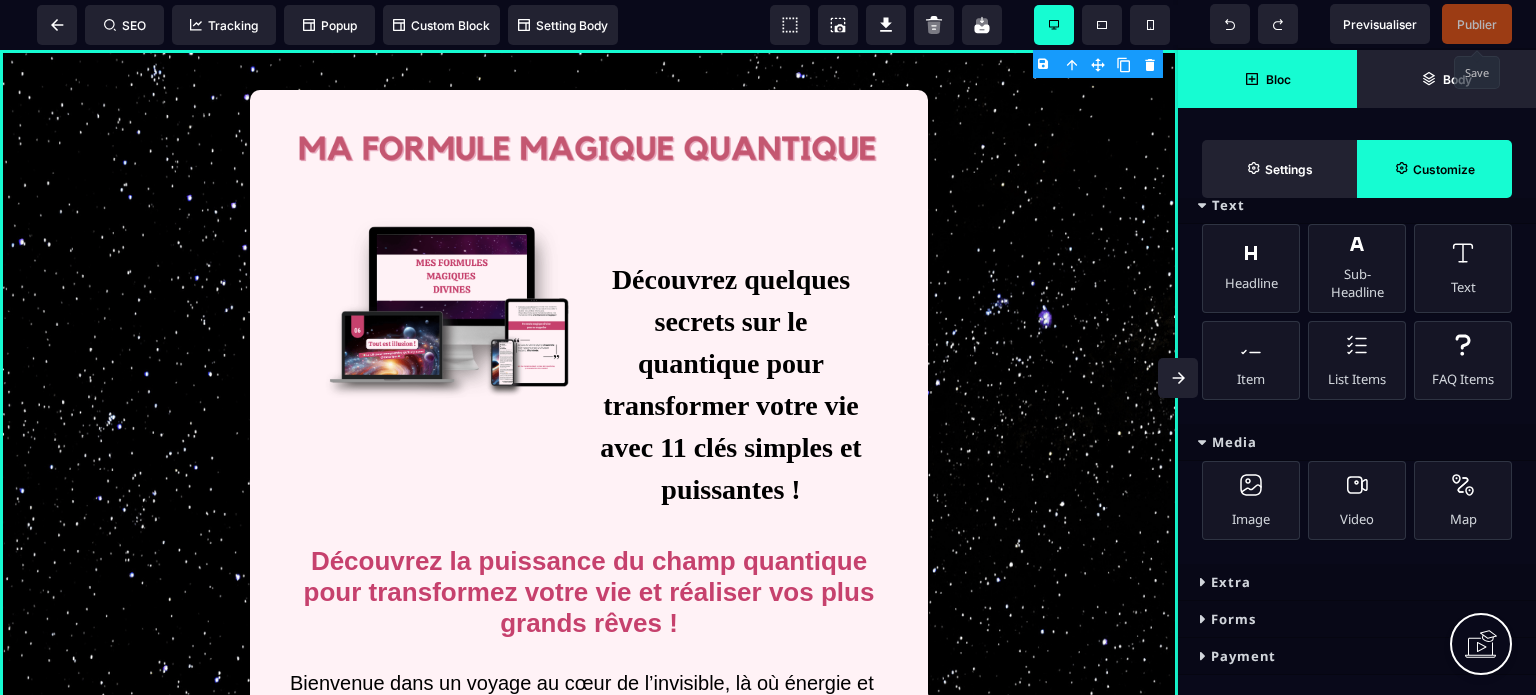click on "Extra" at bounding box center (1357, 582) 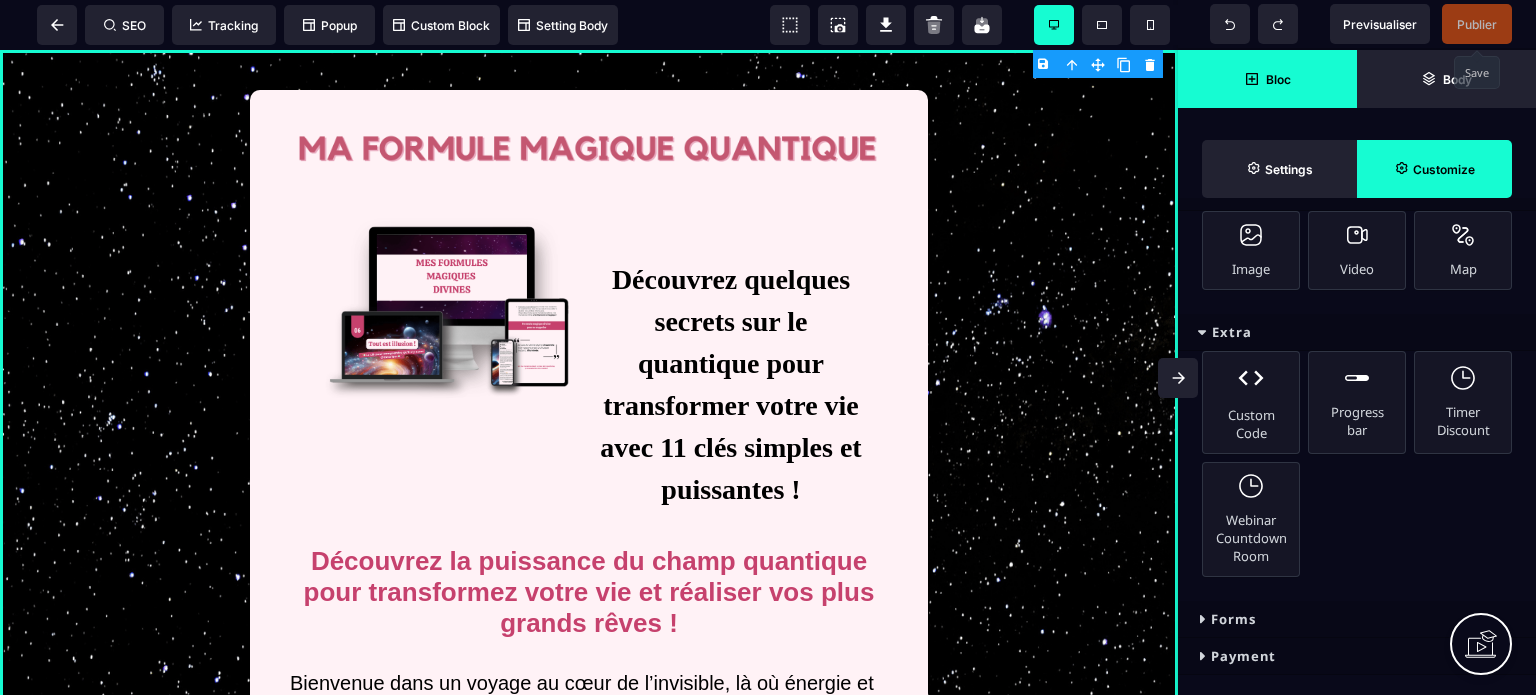 click on "Forms" at bounding box center [1357, 619] 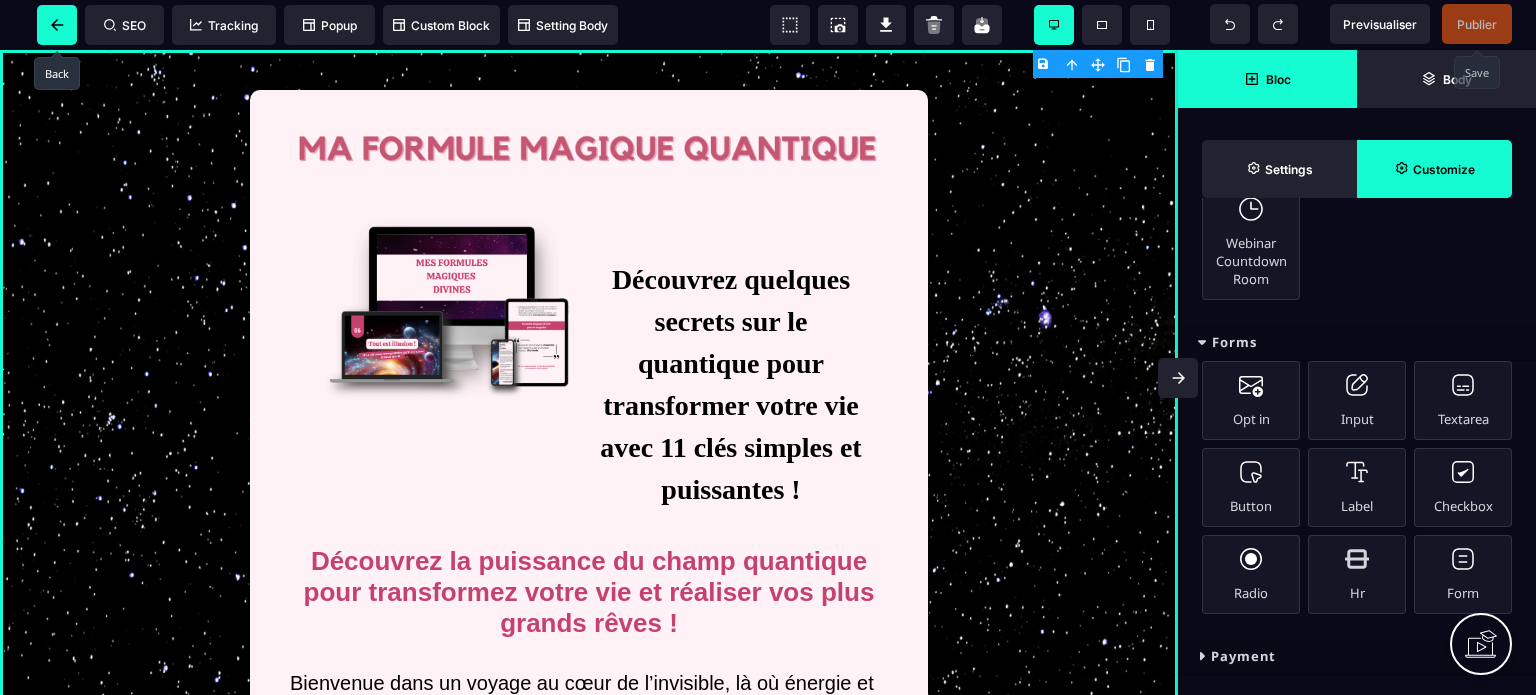click 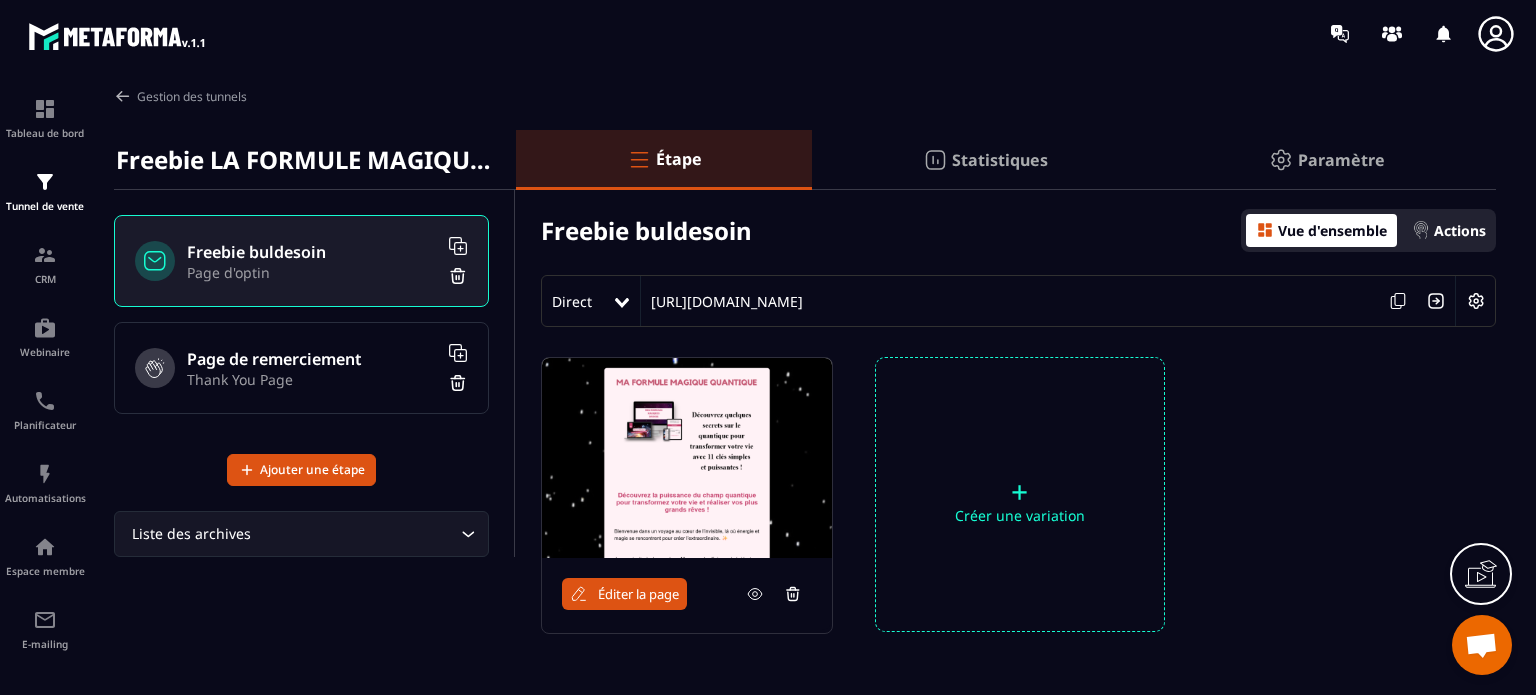 click 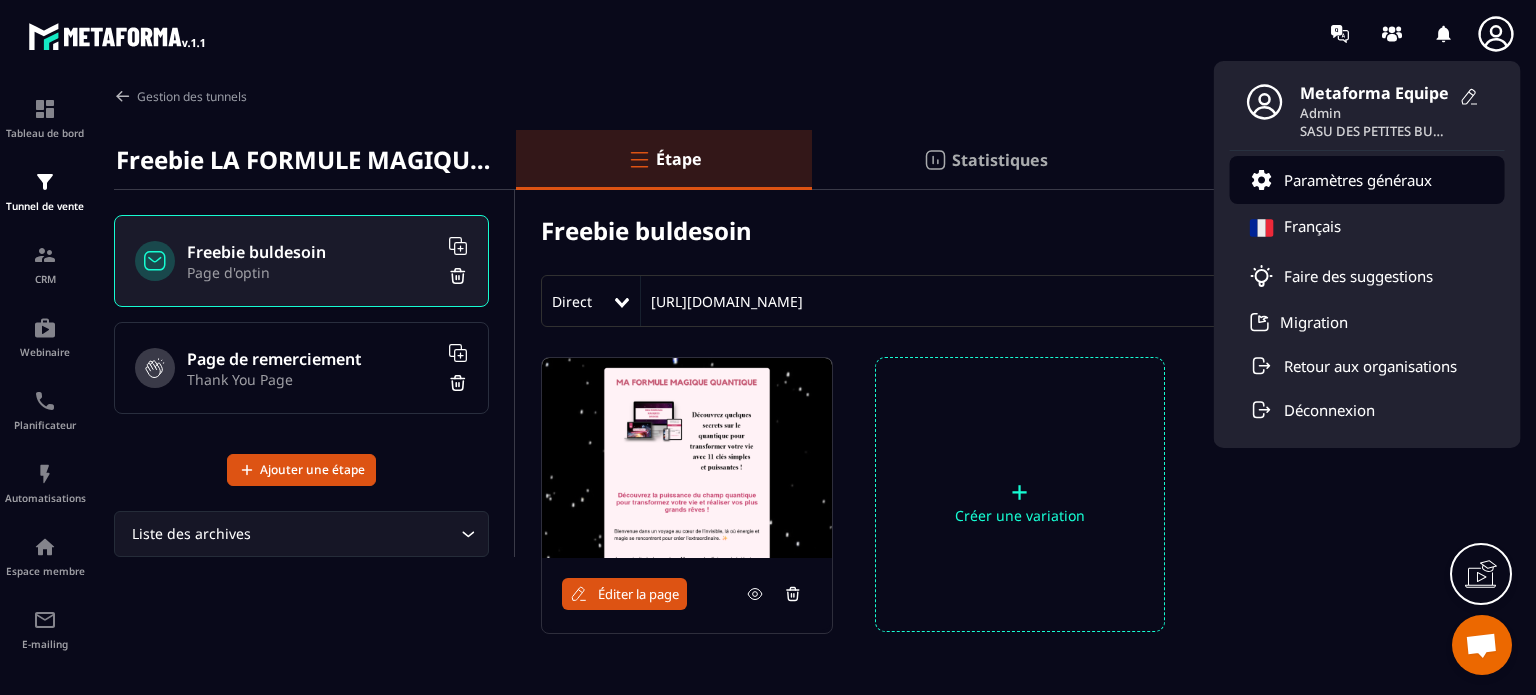 click on "Paramètres généraux" at bounding box center (1367, 180) 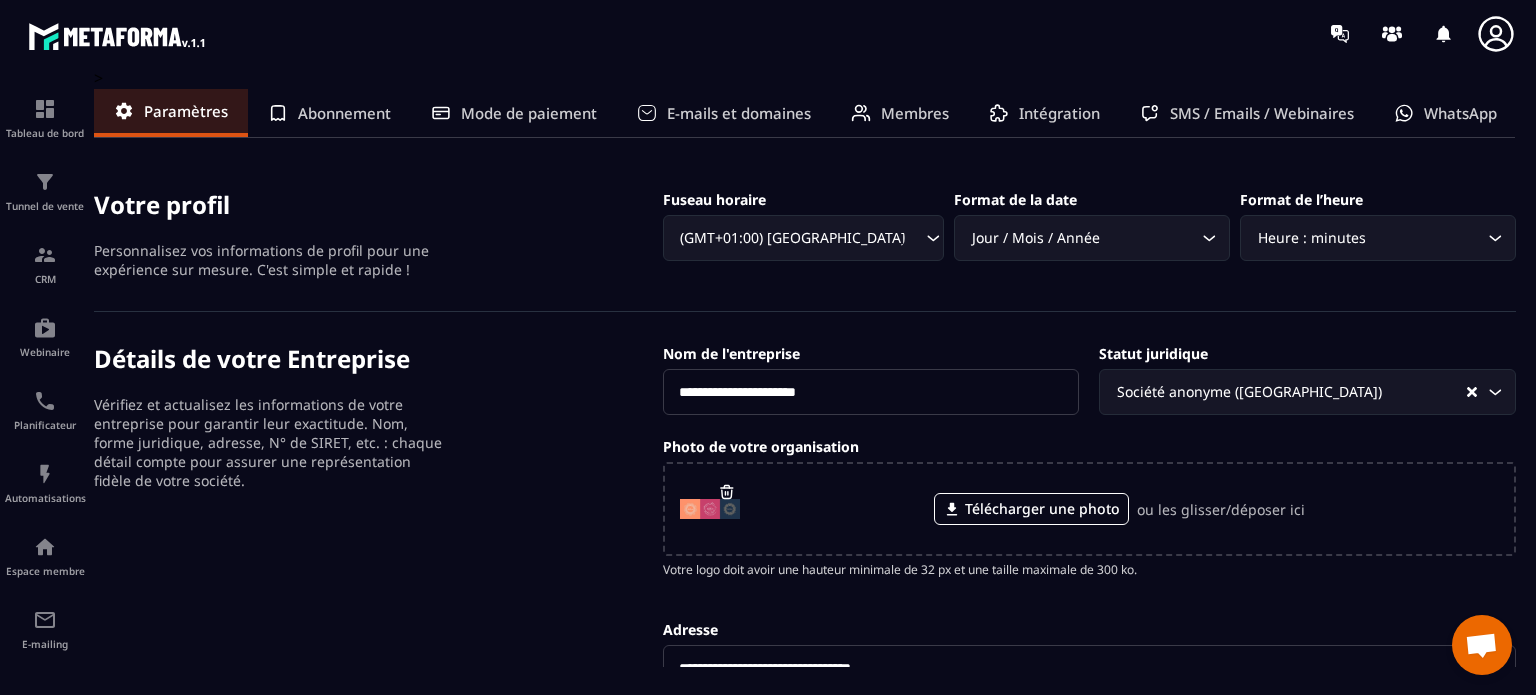 click on "SMS / Emails / Webinaires" at bounding box center [1262, 113] 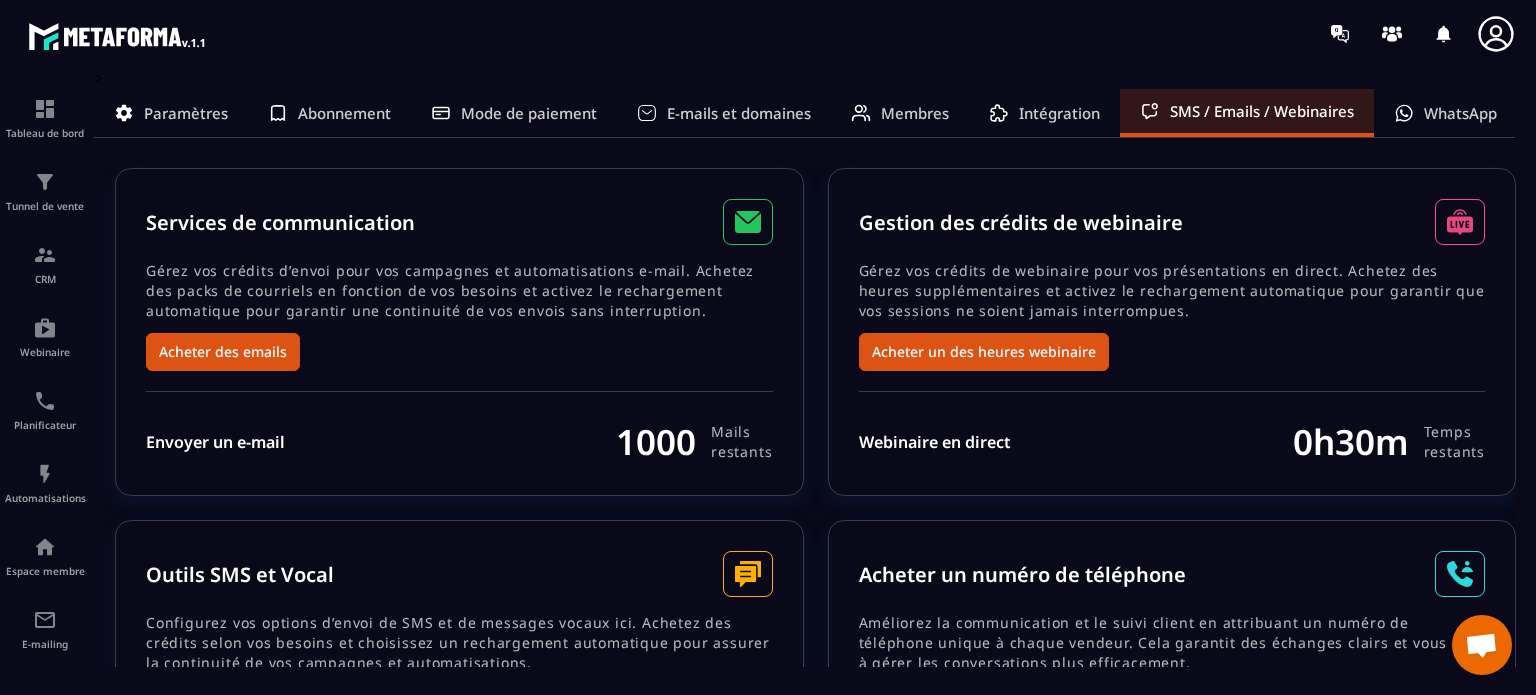 click on "Services de communication Gérez vos crédits d’envoi pour vos campagnes et automatisations e-mail. Achetez des packs de courriels en fonction de vos besoins et activez le rechargement automatique pour garantir une continuité de vos envois sans interruption. Acheter des emails Envoyer un e-mail  1000  Mails restants Gestion des crédits de webinaire Gérez vos crédits de webinaire pour vos présentations en direct. Achetez des heures supplémentaires et activez le rechargement automatique pour garantir que vos sessions ne soient jamais interrompues. Acheter un des heures webinaire Webinaire en direct  0h30m  Temps restants Outils SMS et Vocal Configurez vos options d’envoi de SMS et de messages vocaux ici. Achetez des crédits selon vos besoins et choisissez un rechargement automatique pour assurer la continuité de vos campagnes et automatisations. Recharger Envoyer un SMS Acheter un numéro vocal Expéditeur Envoyer un message (SMS)  10  Crédits restants Envoyer un message vocal  0  minutes restants" 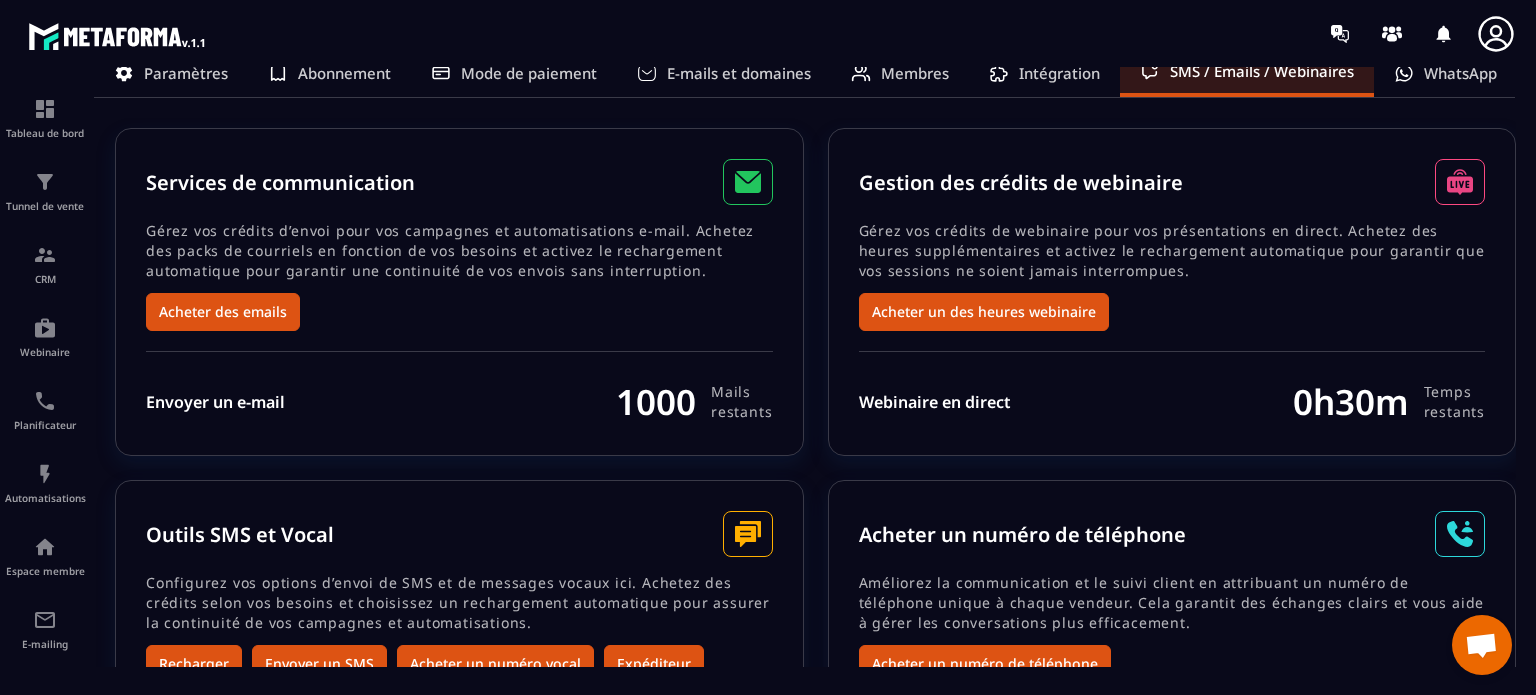 scroll, scrollTop: 238, scrollLeft: 0, axis: vertical 